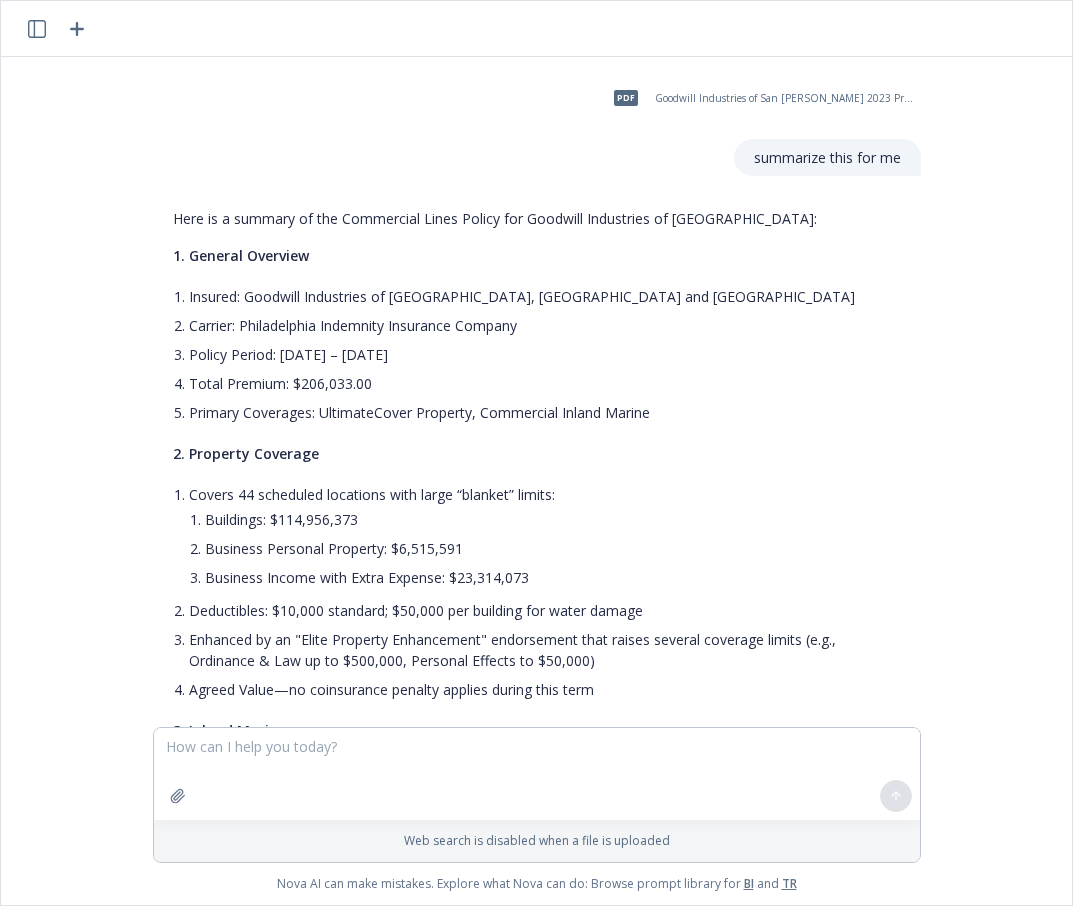 scroll, scrollTop: 0, scrollLeft: 0, axis: both 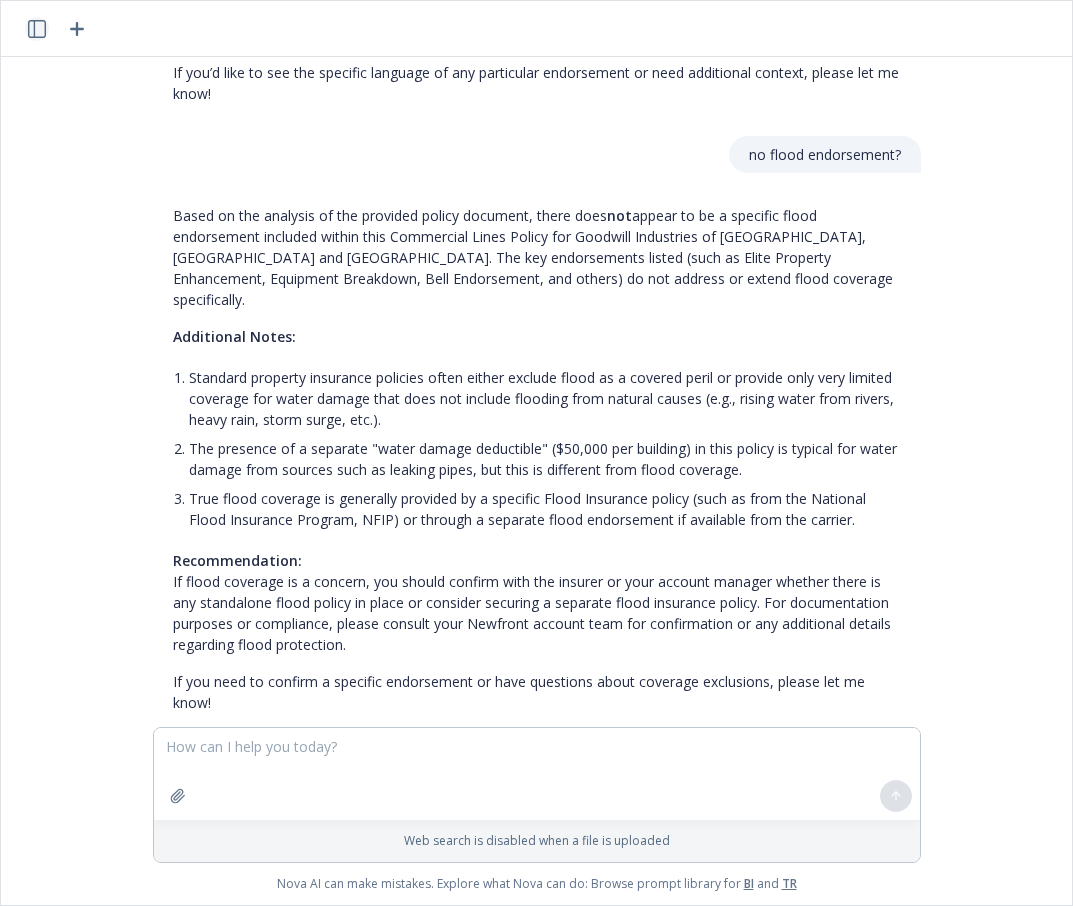 click 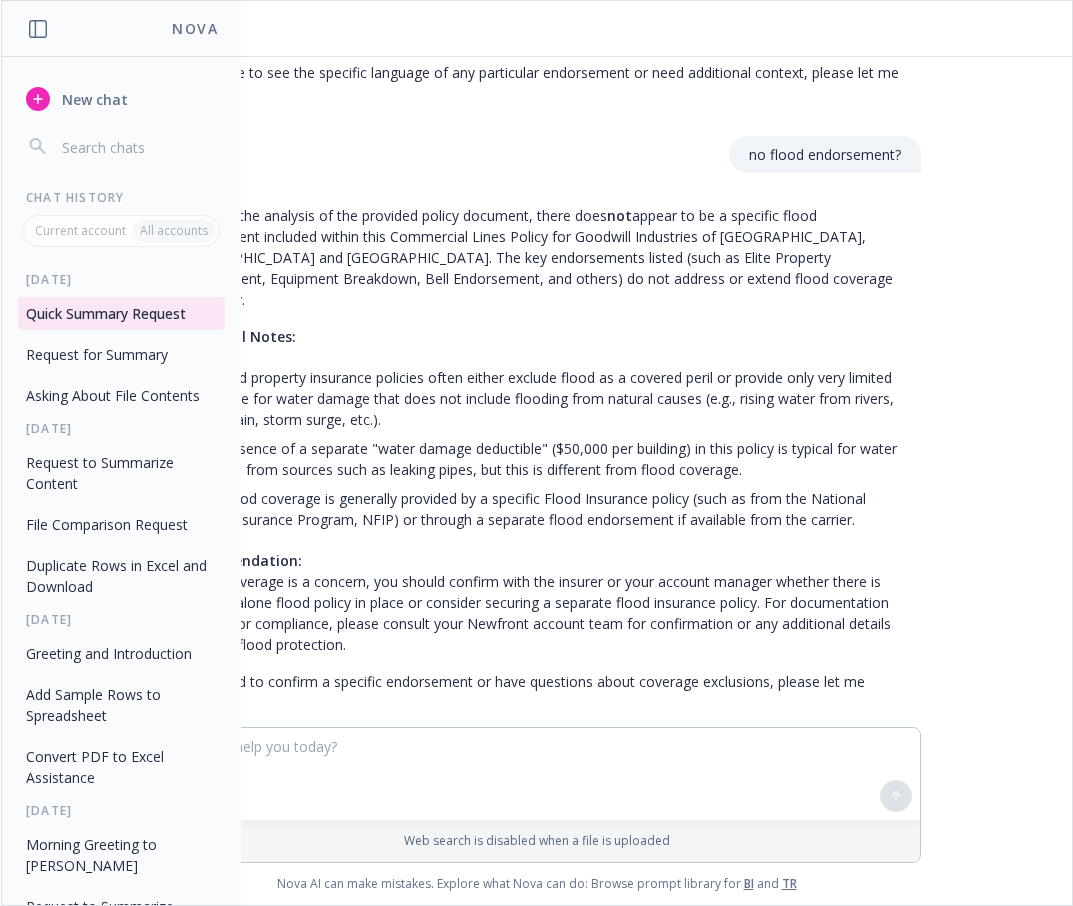 type 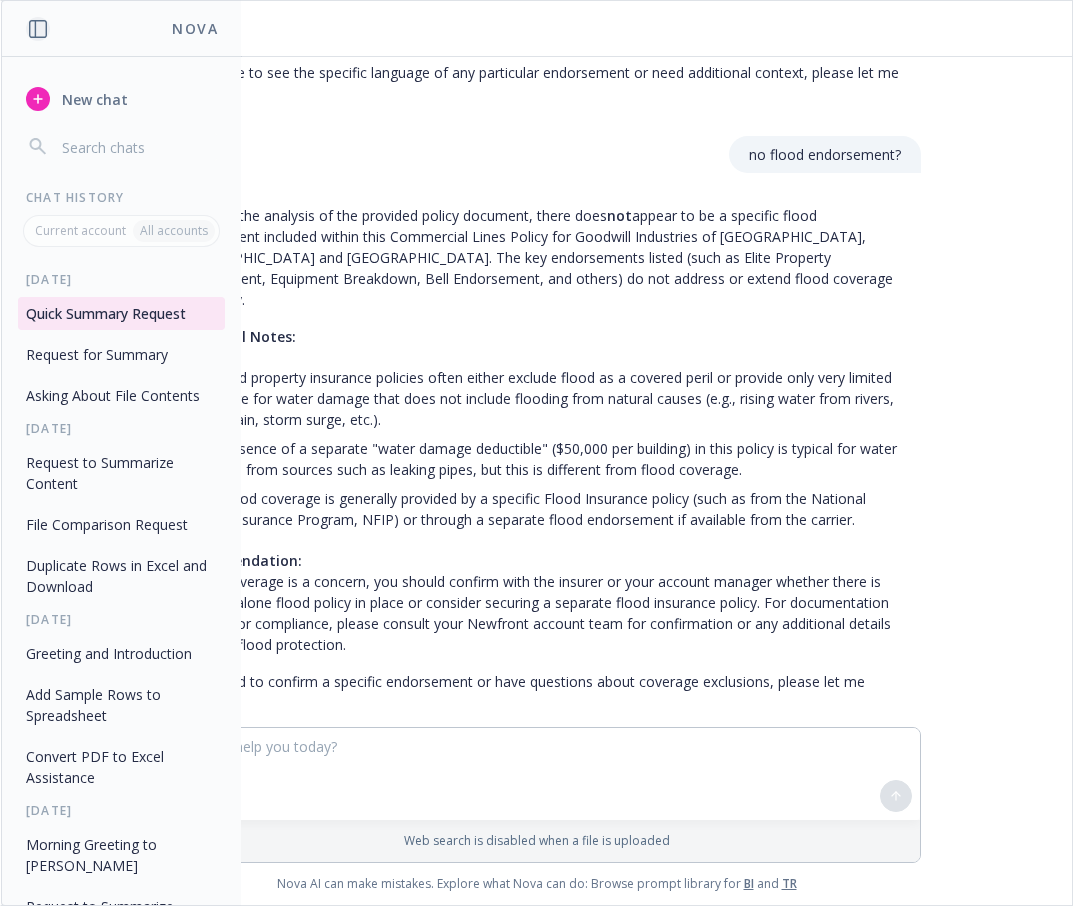 click 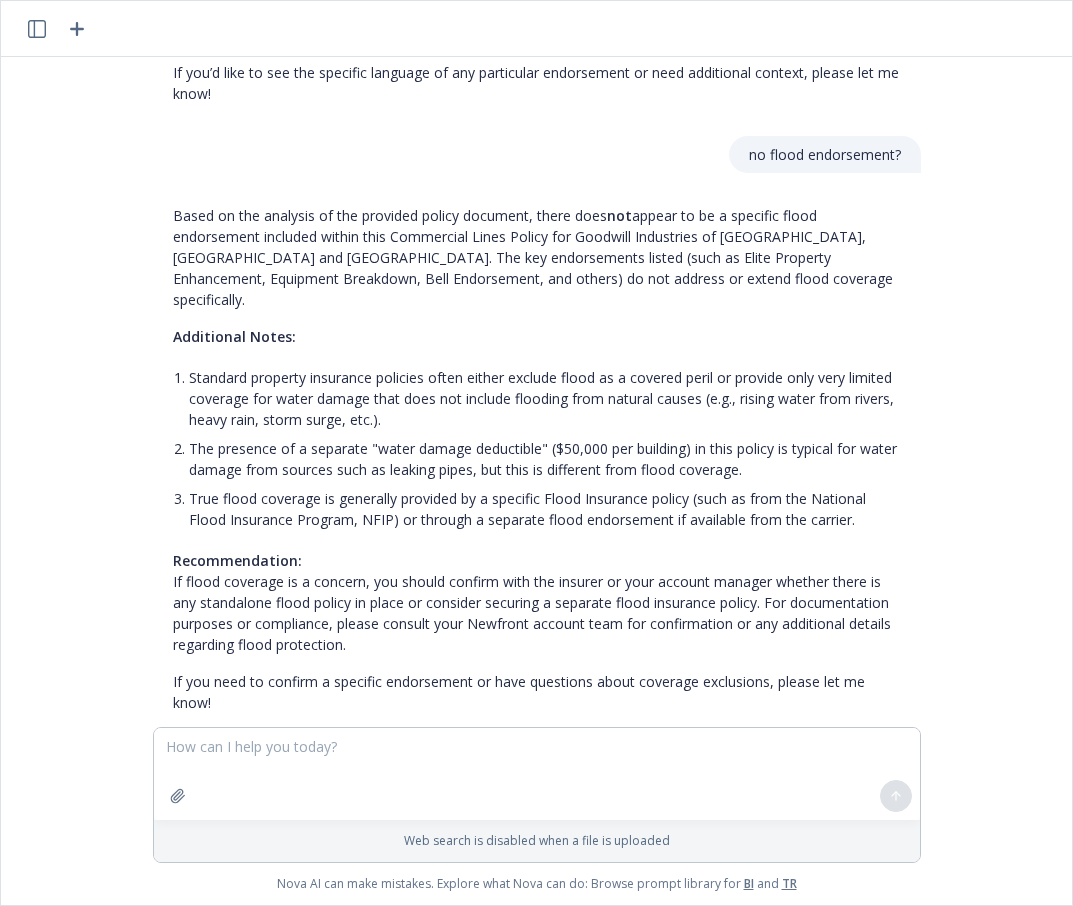 click on "True flood coverage is generally provided by a specific Flood Insurance policy (such as from the National Flood Insurance Program, NFIP) or through a separate flood endorsement if available from the carrier." at bounding box center [545, 509] 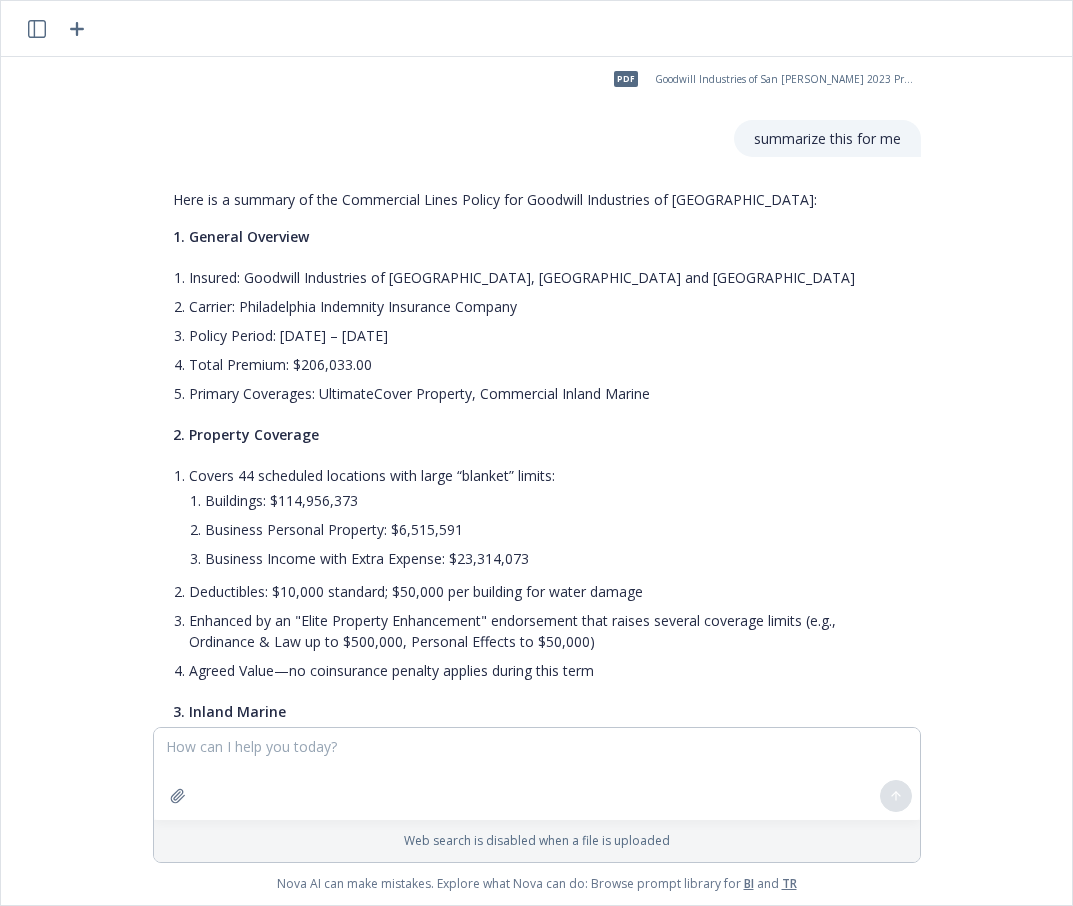 scroll, scrollTop: 0, scrollLeft: 0, axis: both 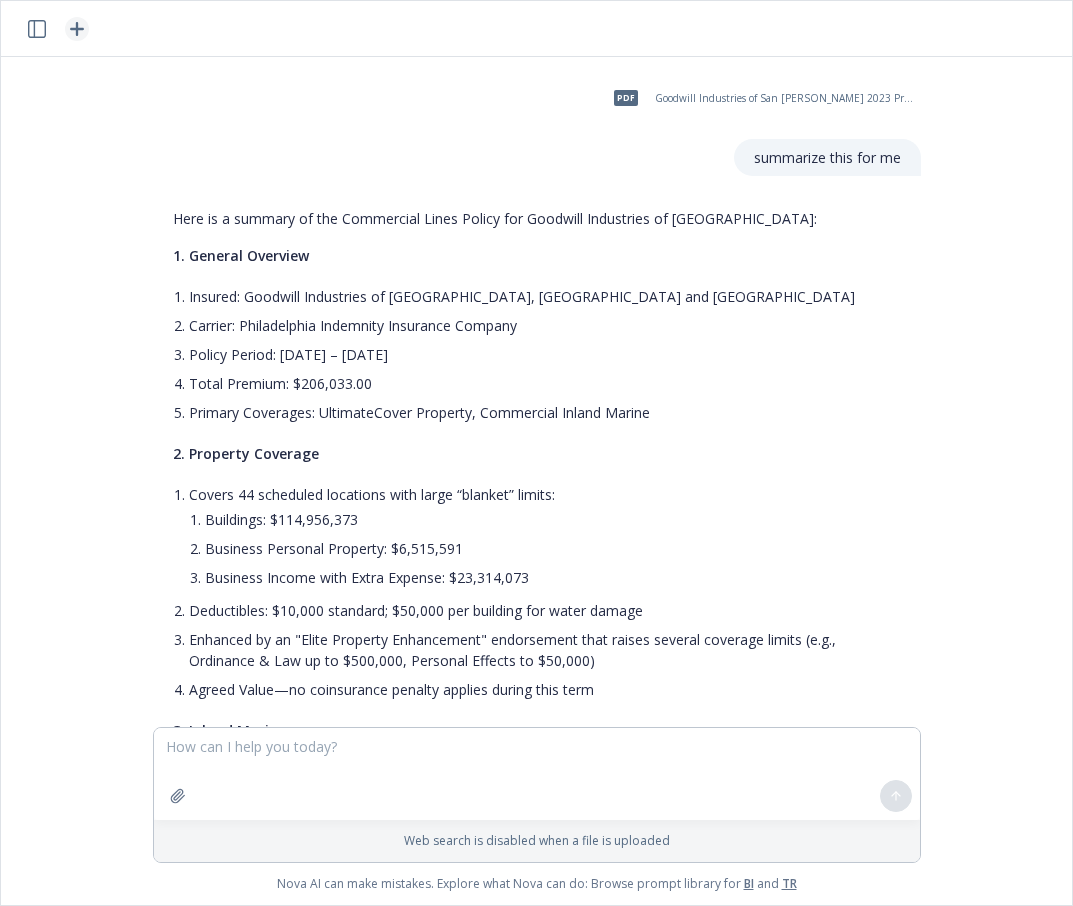click 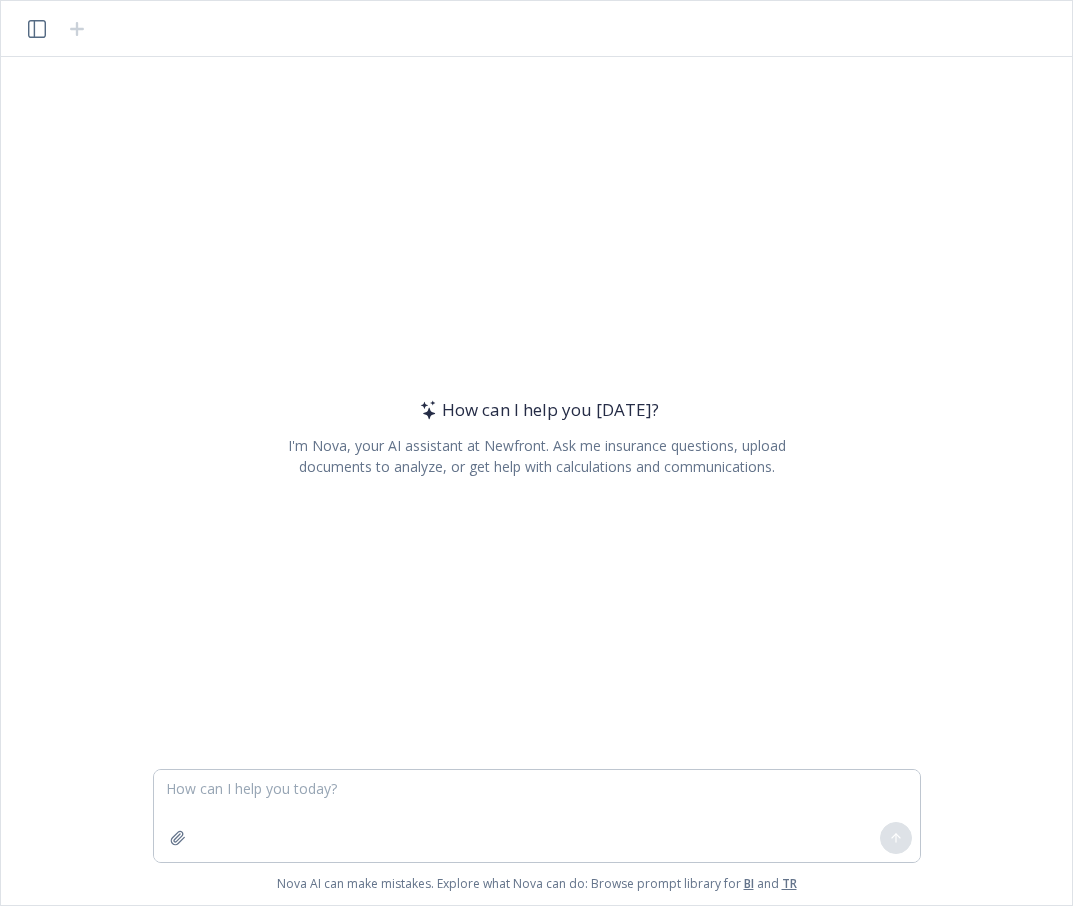 click at bounding box center (178, 838) 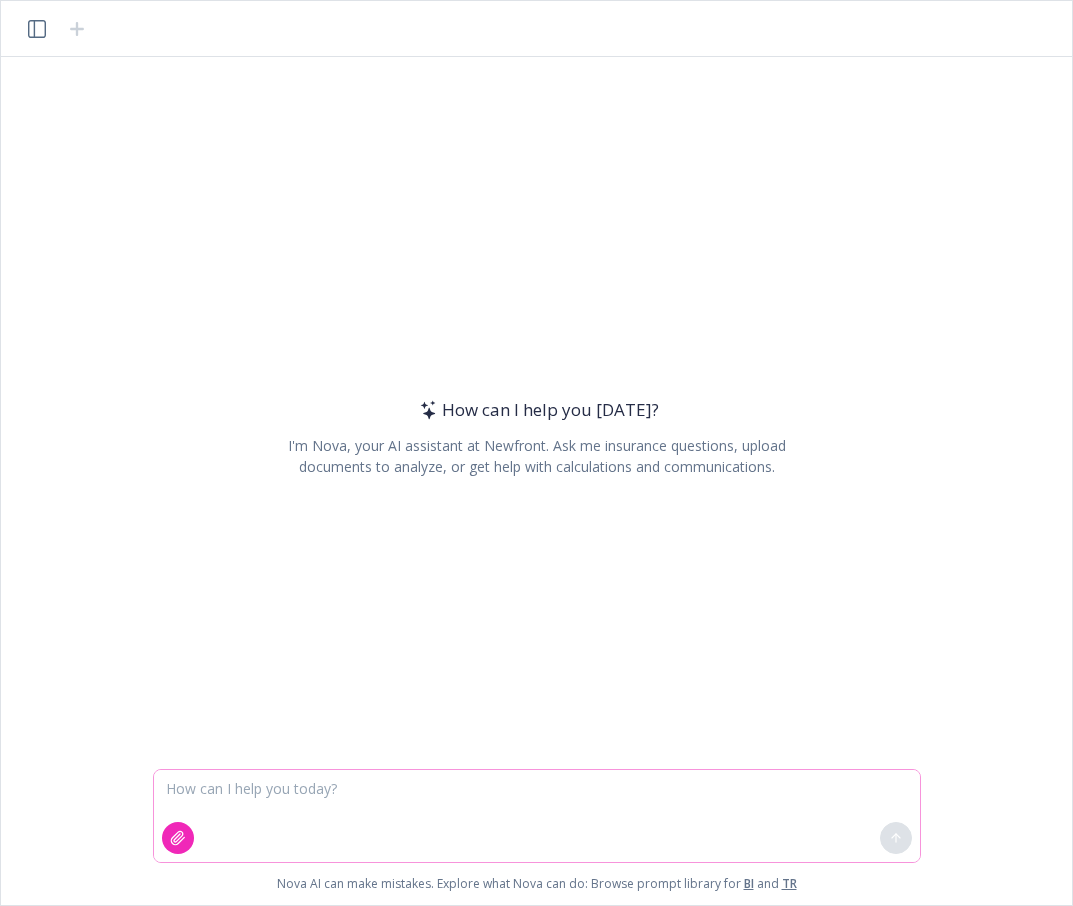 click at bounding box center (178, 838) 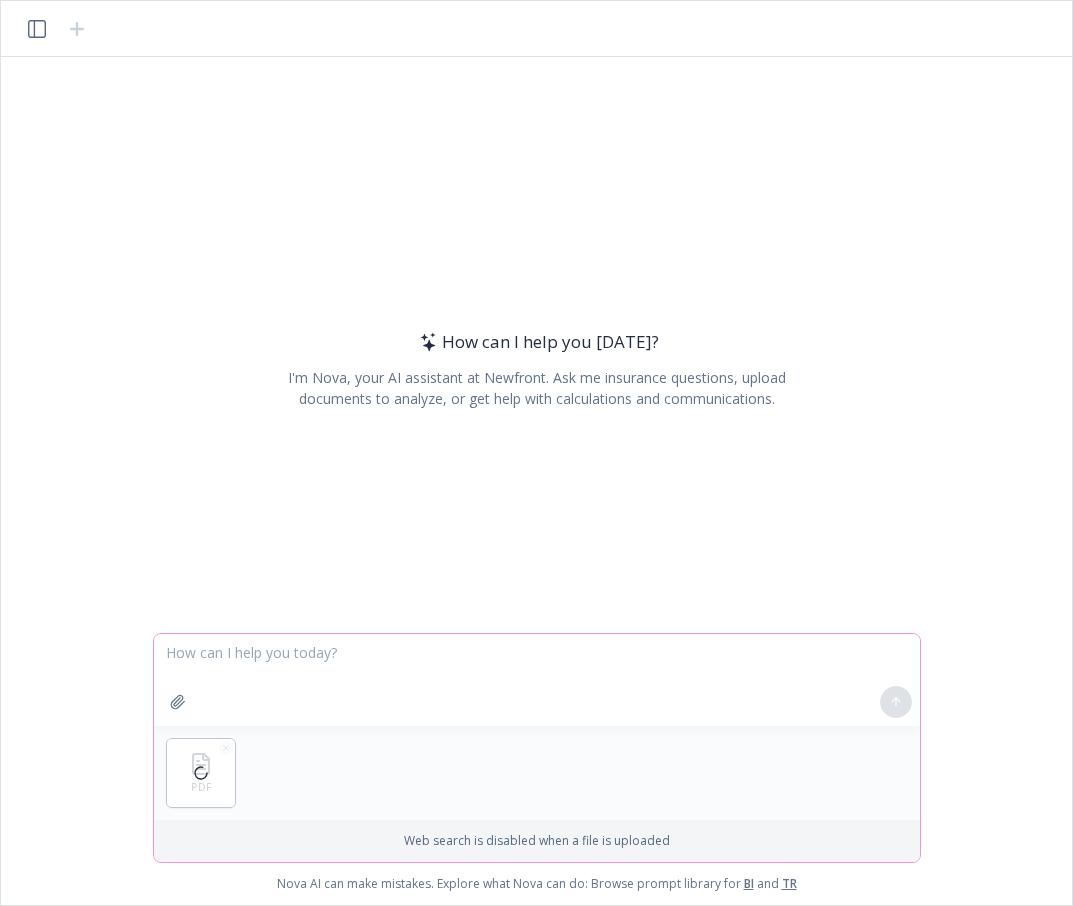 click at bounding box center (537, 680) 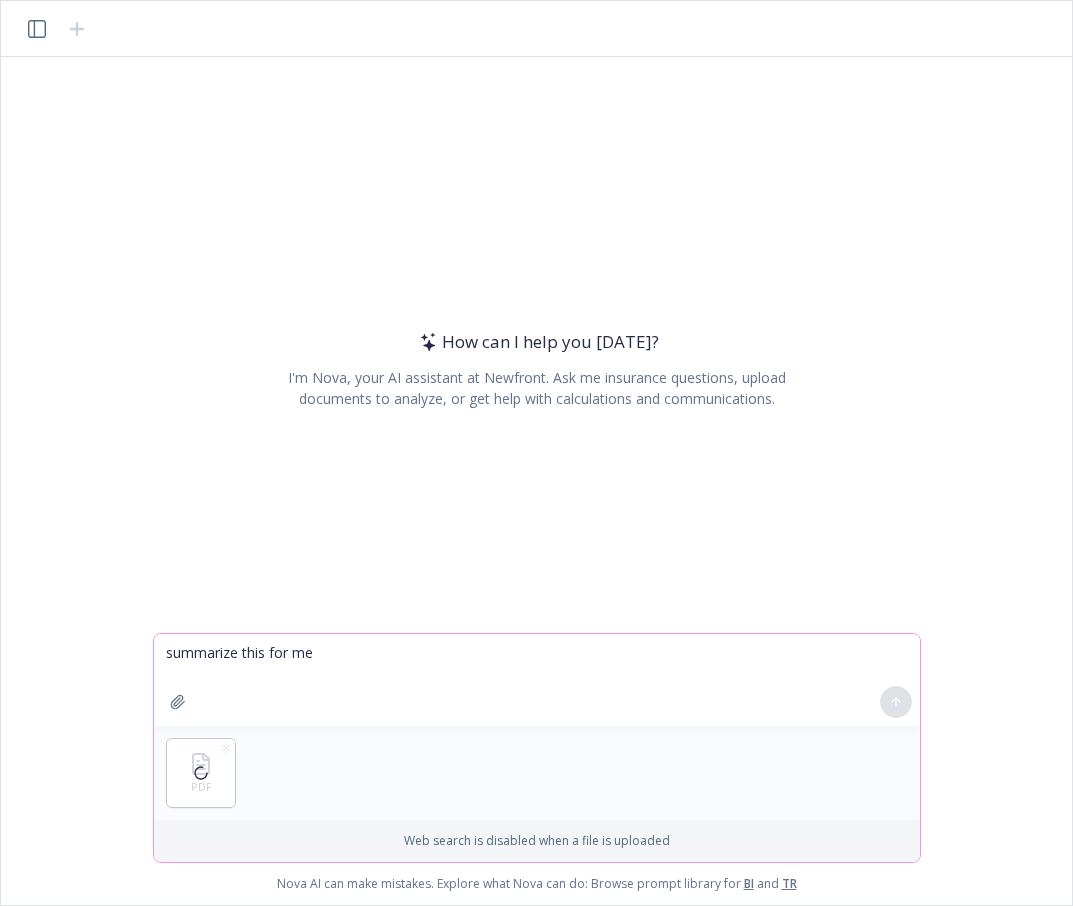 type on "summarize this for me" 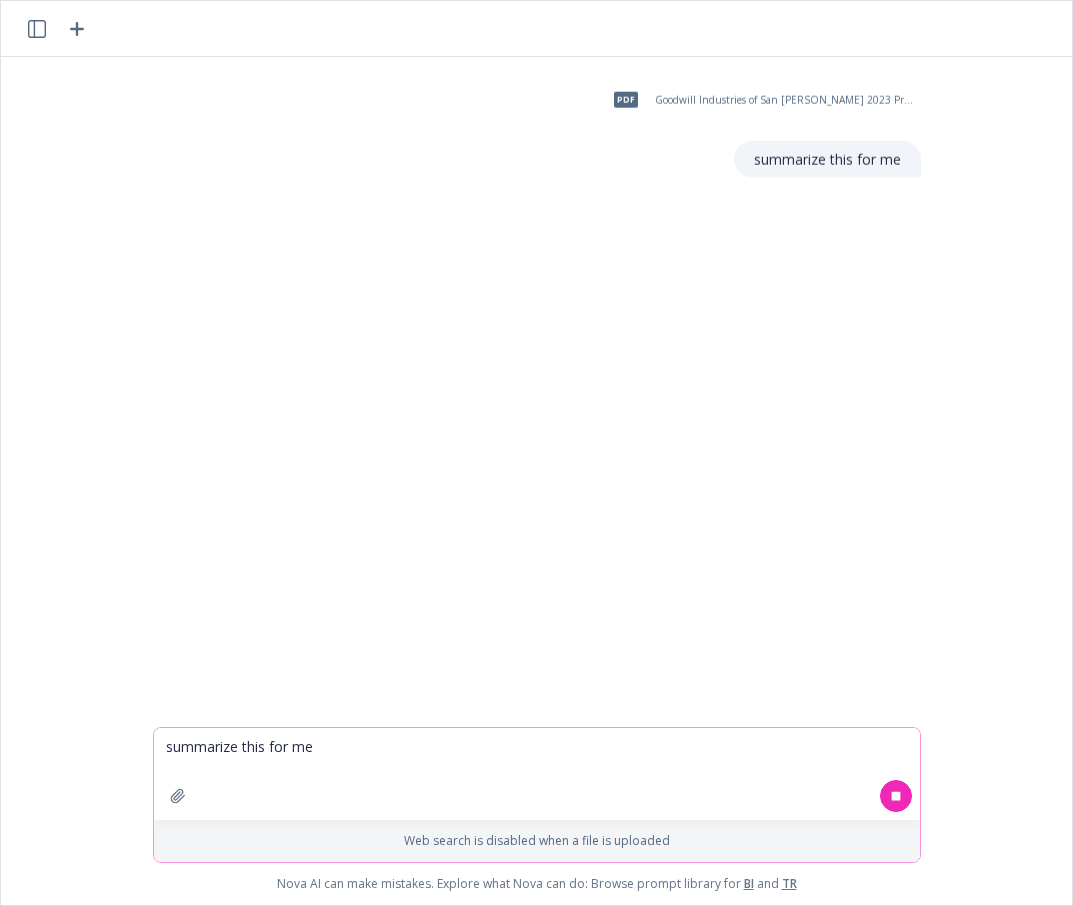 type 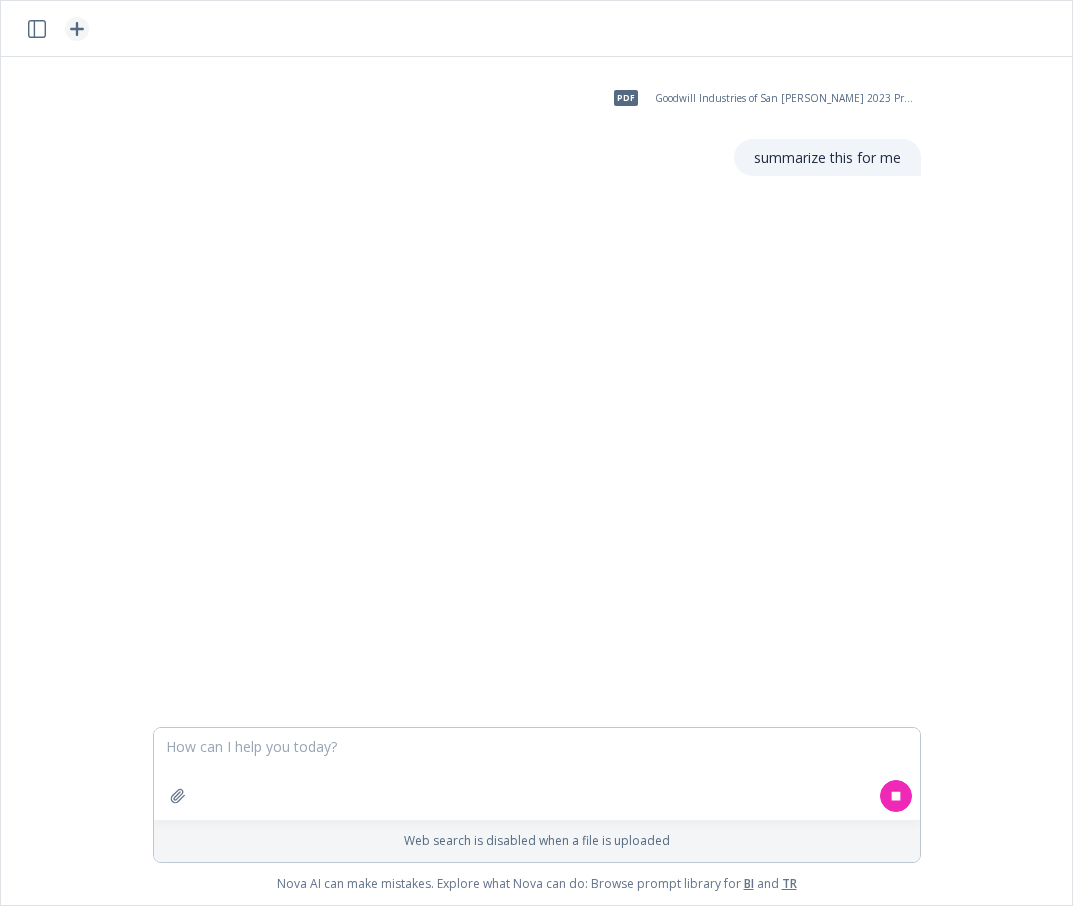 click 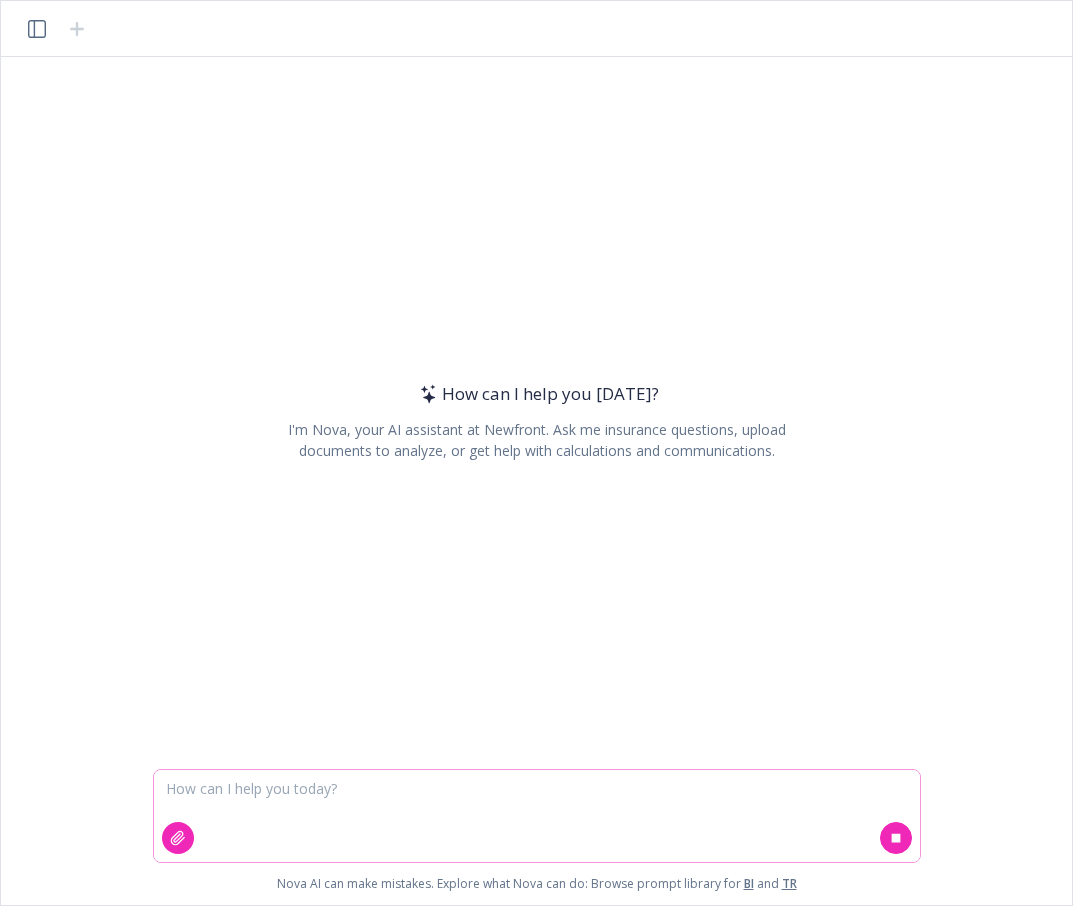 click 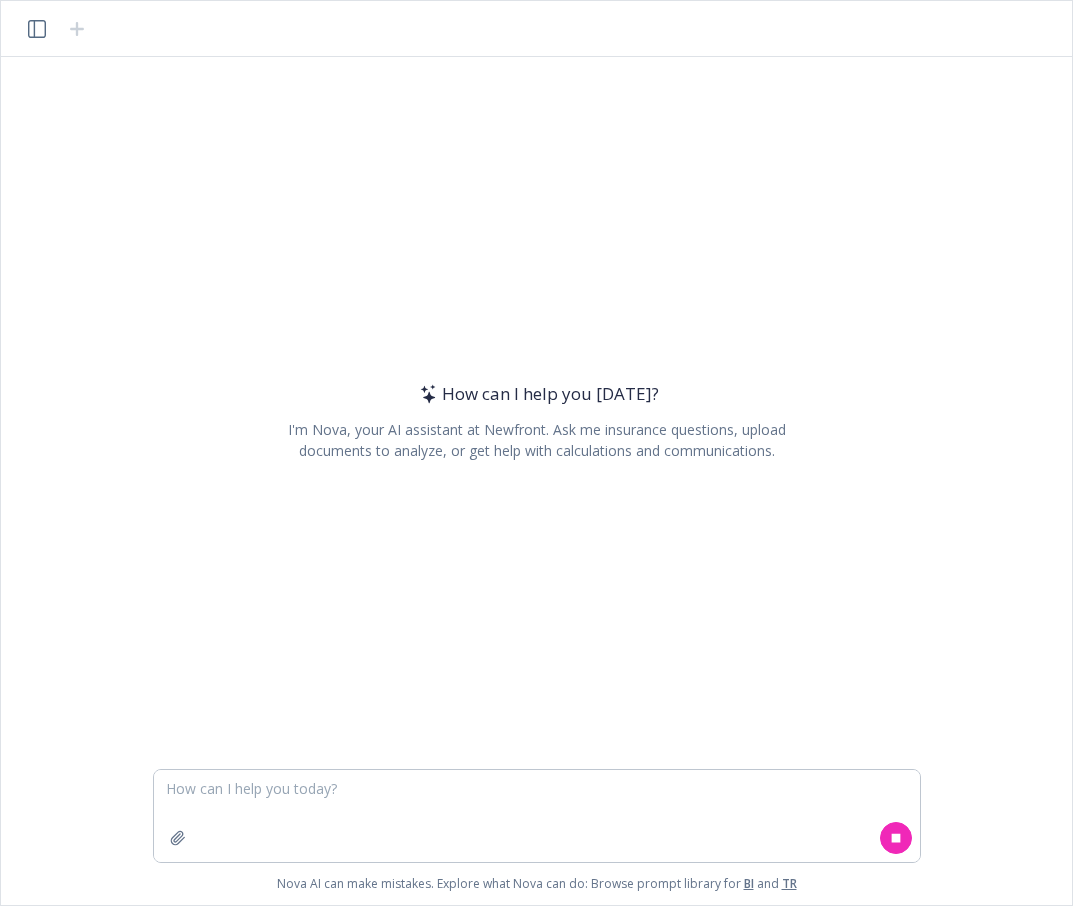click on "I'm Nova, your AI assistant at Newfront. Ask me insurance questions, upload documents to analyze, or get help with calculations and communications." at bounding box center [536, 440] 